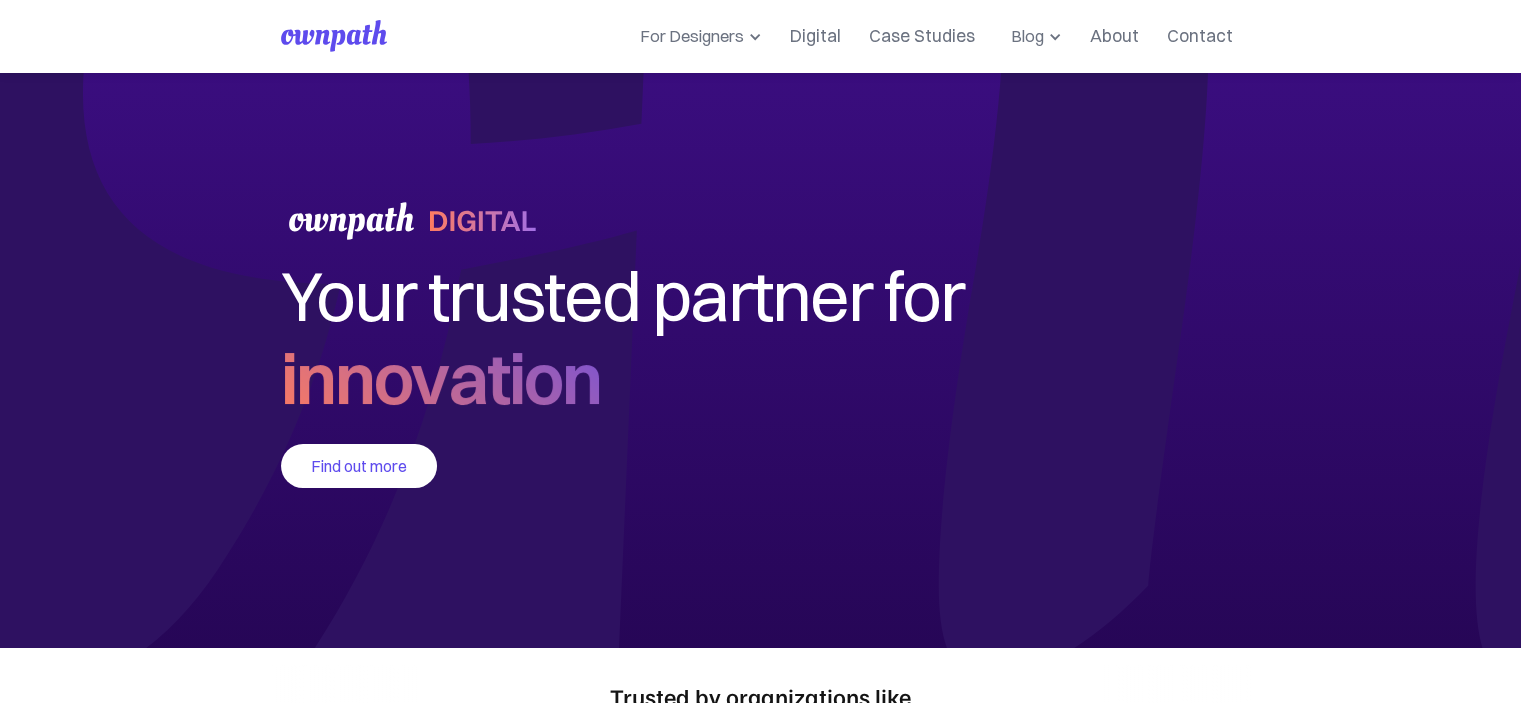 scroll, scrollTop: 0, scrollLeft: 0, axis: both 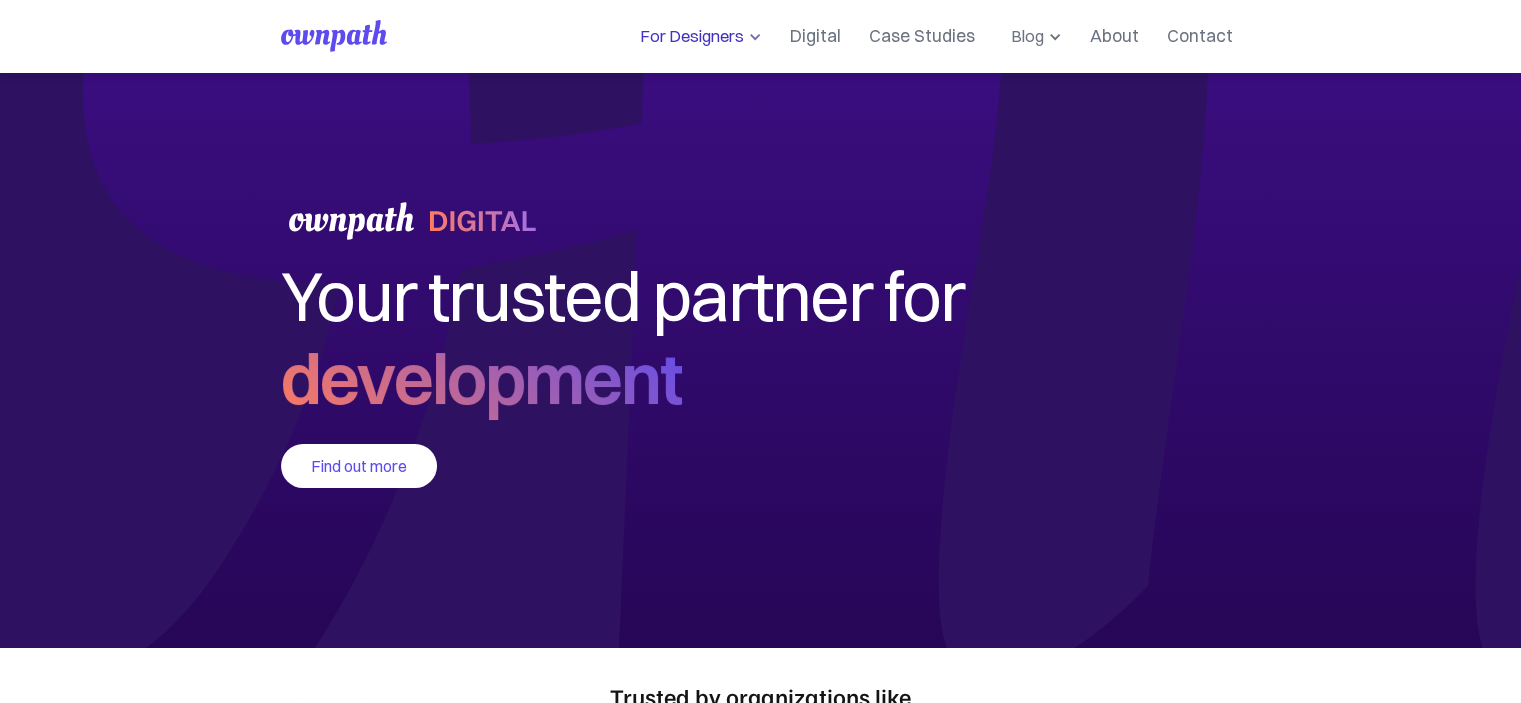 click on "For Designers" at bounding box center (688, 36) 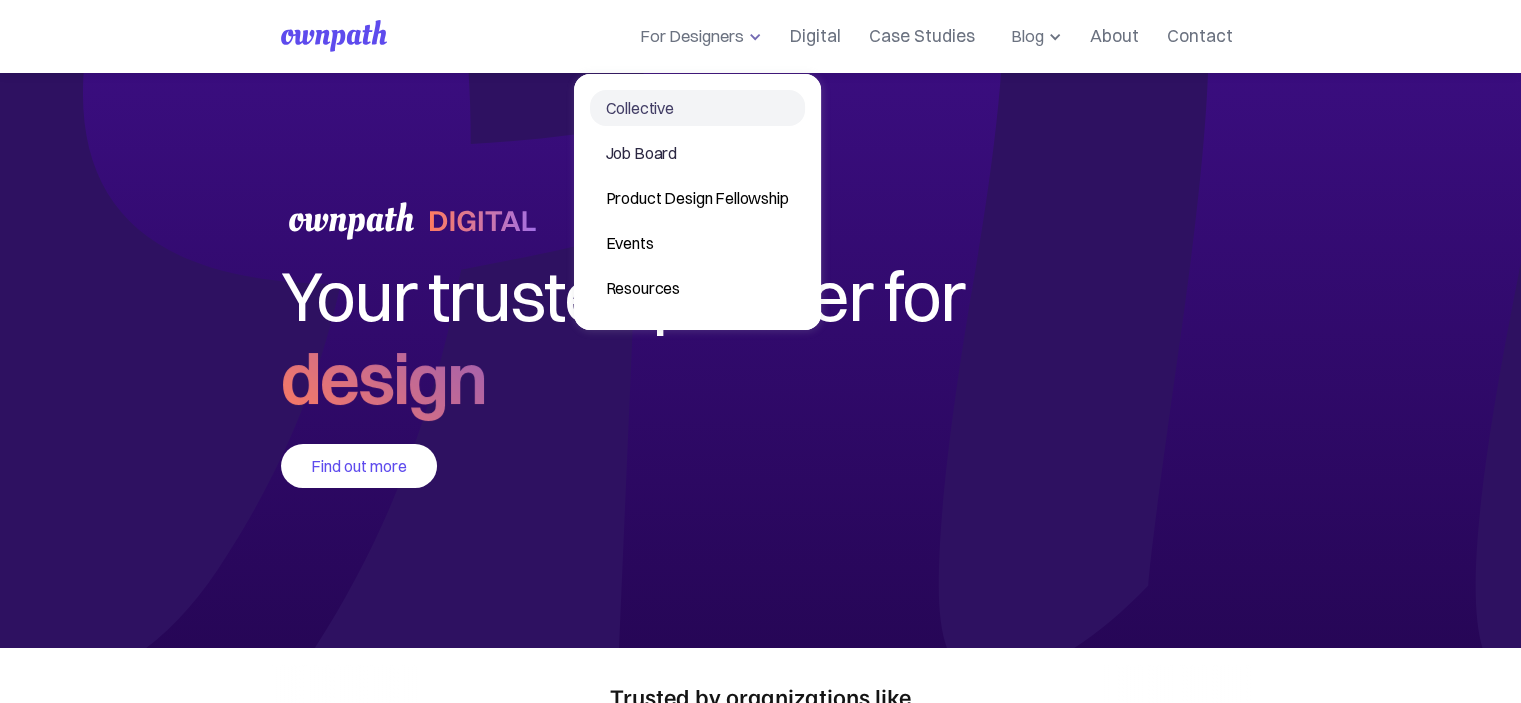 click on "Collective" at bounding box center [697, 108] 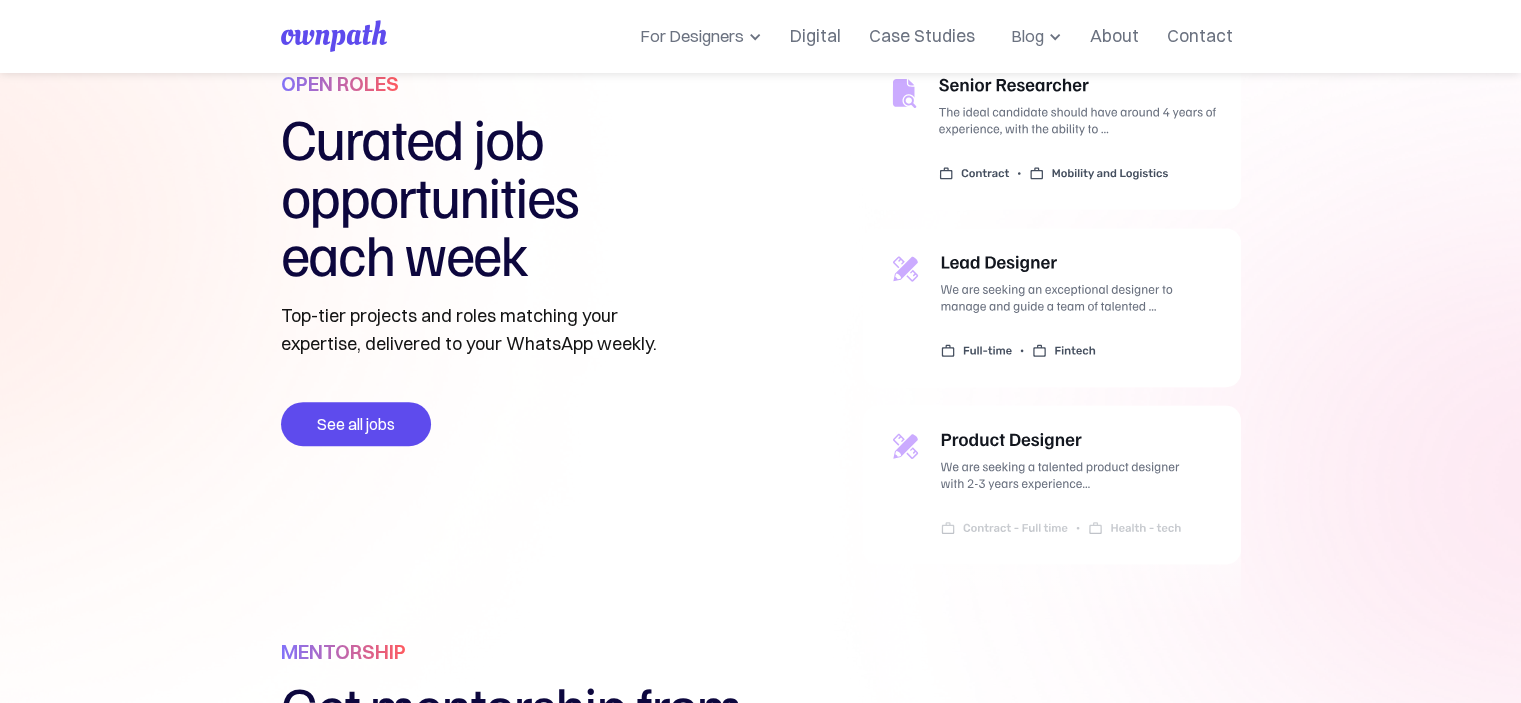 scroll, scrollTop: 700, scrollLeft: 0, axis: vertical 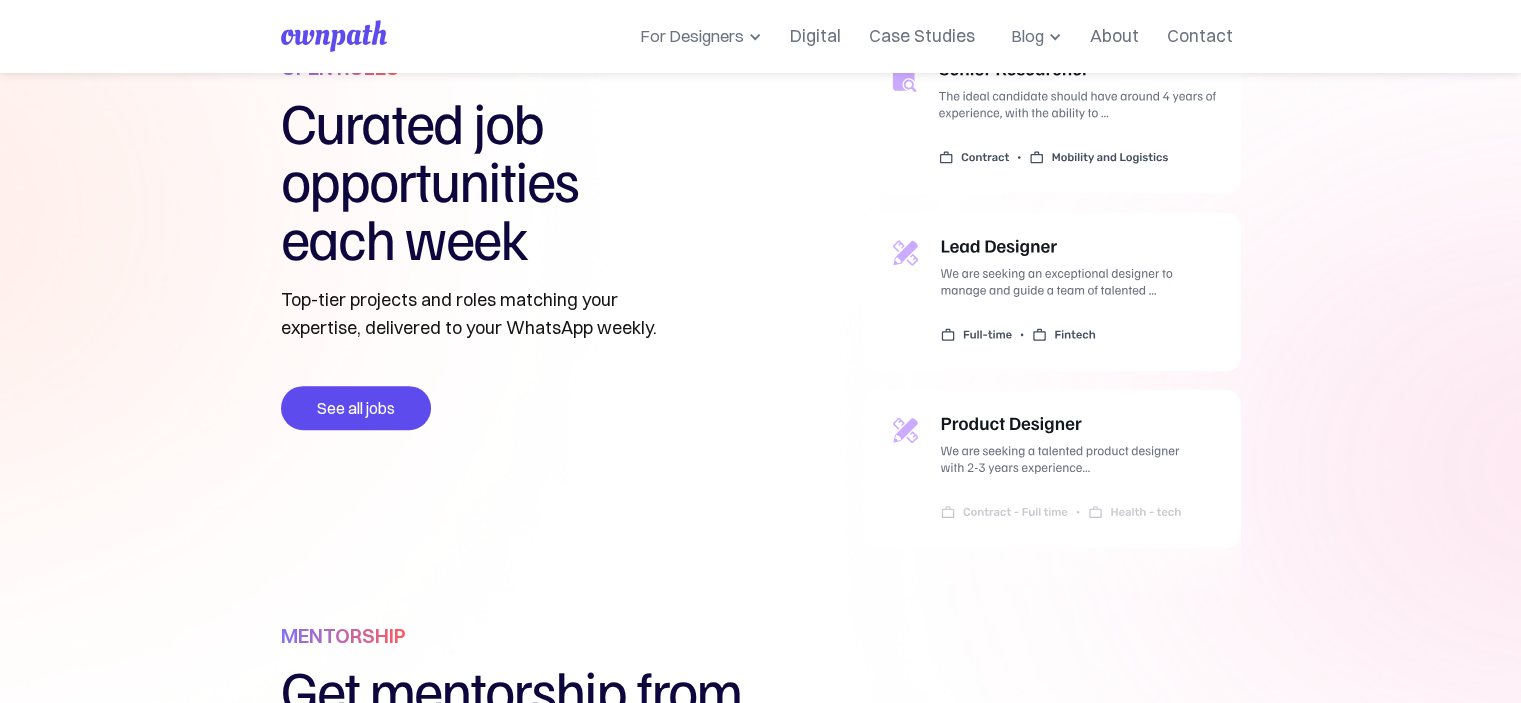 click at bounding box center (1052, 328) 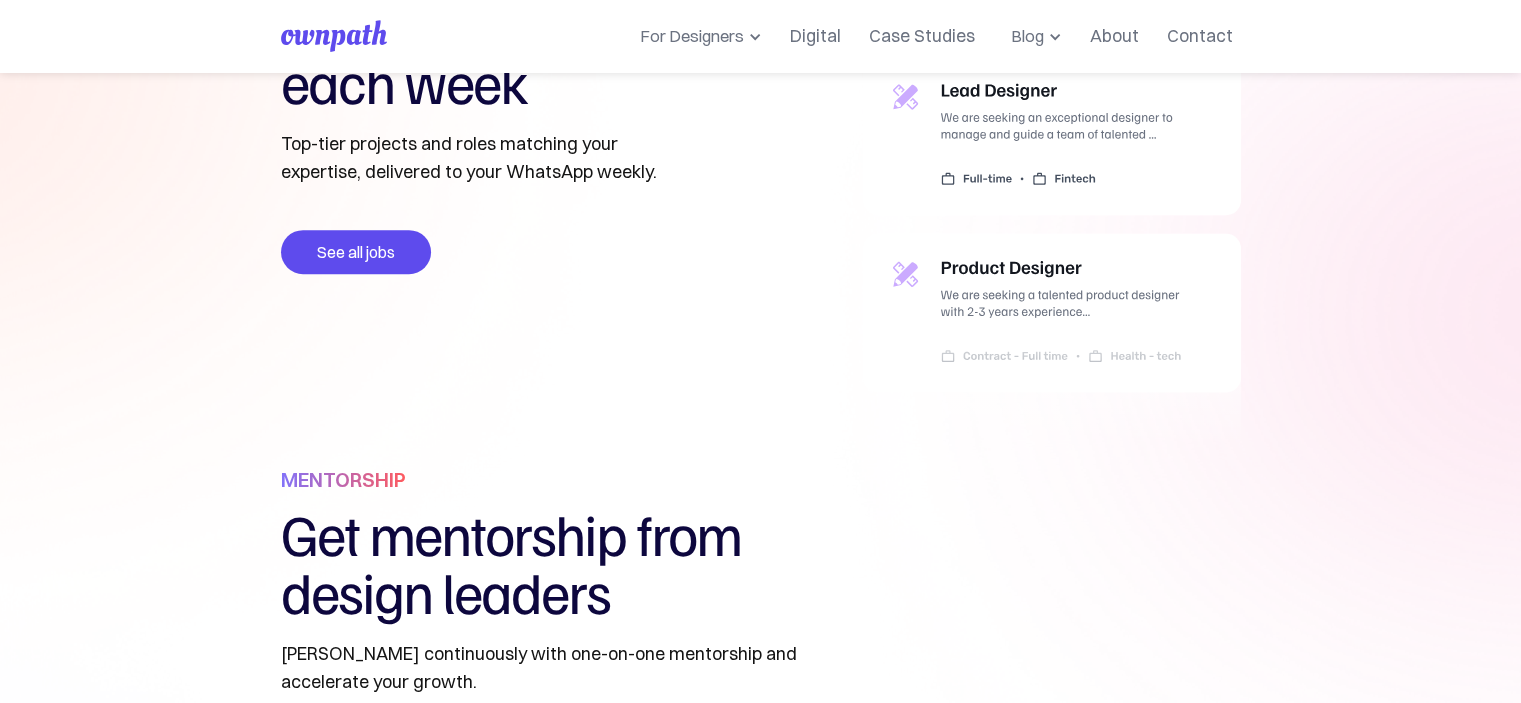 scroll, scrollTop: 600, scrollLeft: 0, axis: vertical 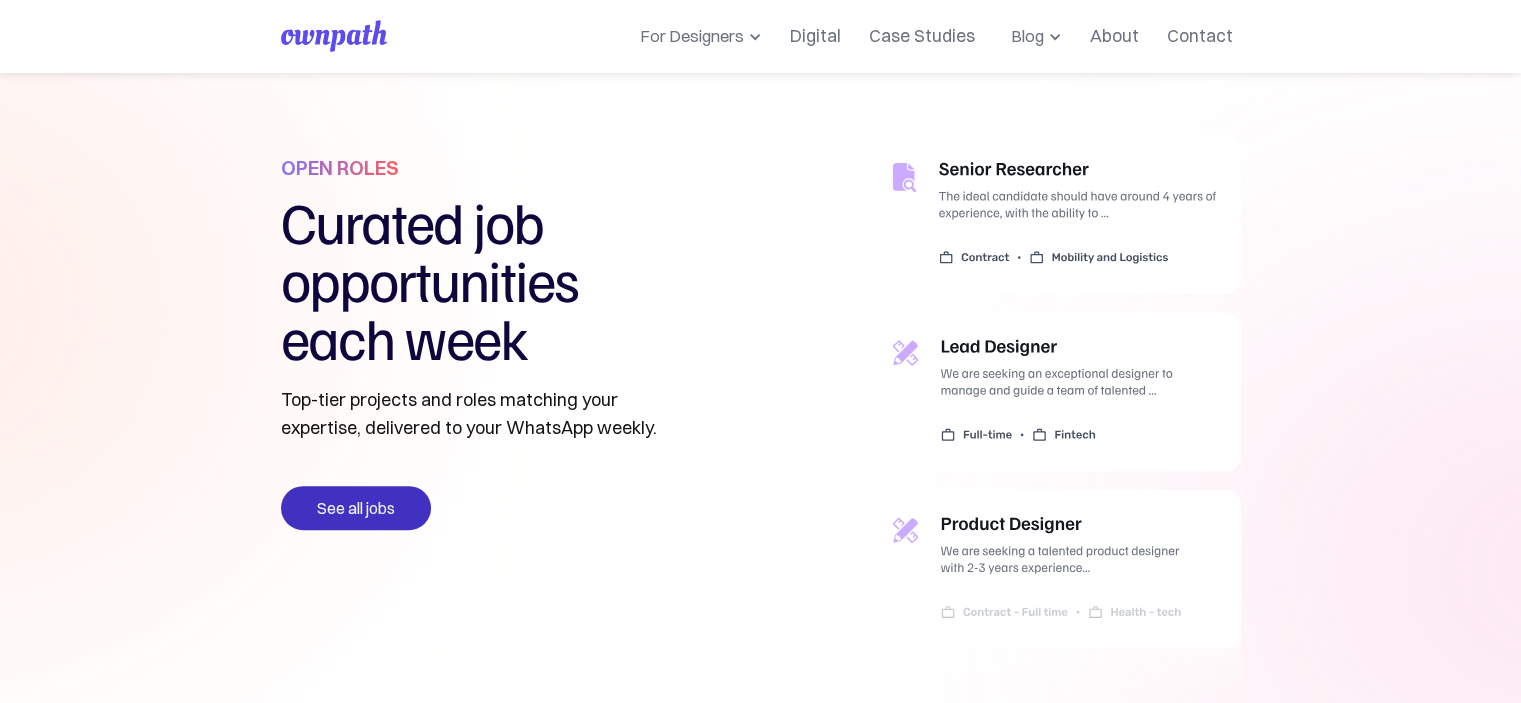 click on "See all jobs" at bounding box center [356, 508] 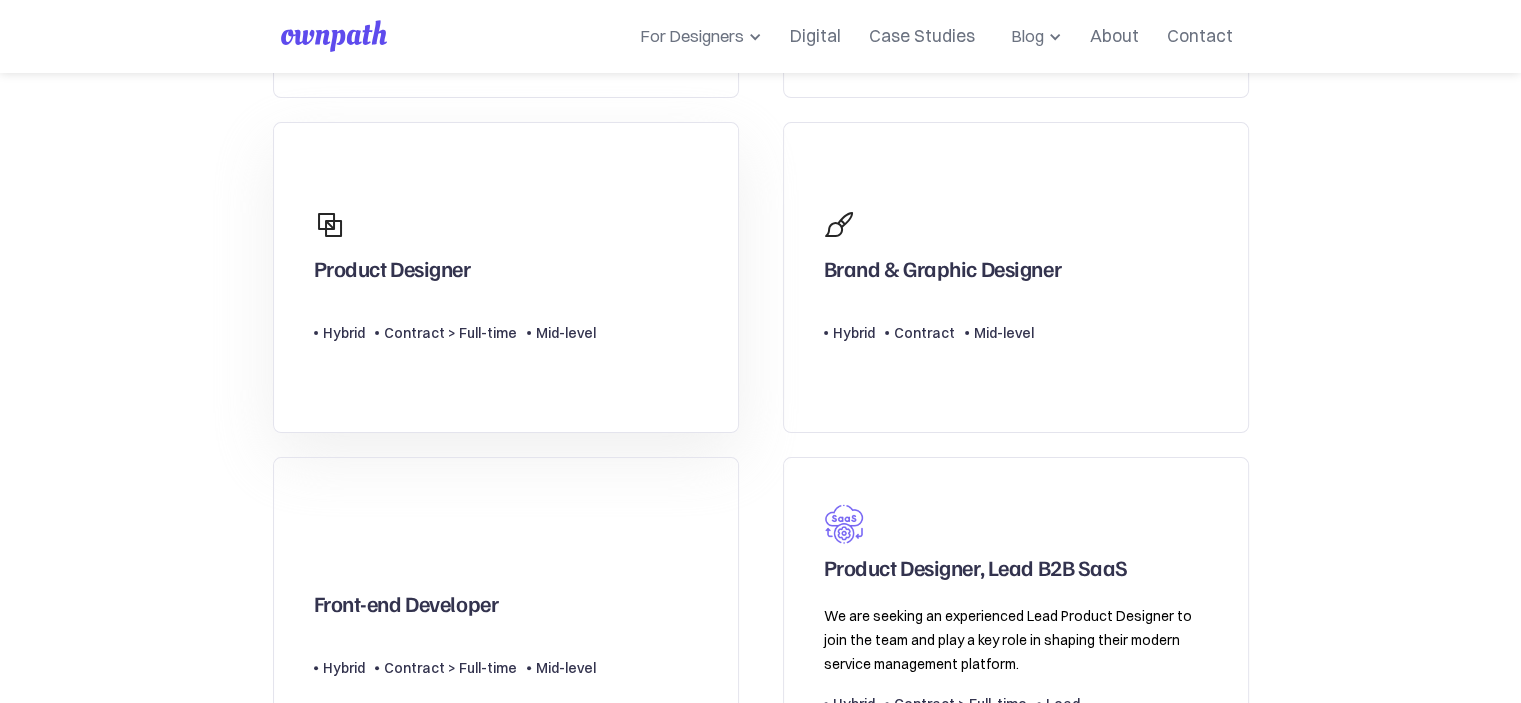 scroll, scrollTop: 500, scrollLeft: 0, axis: vertical 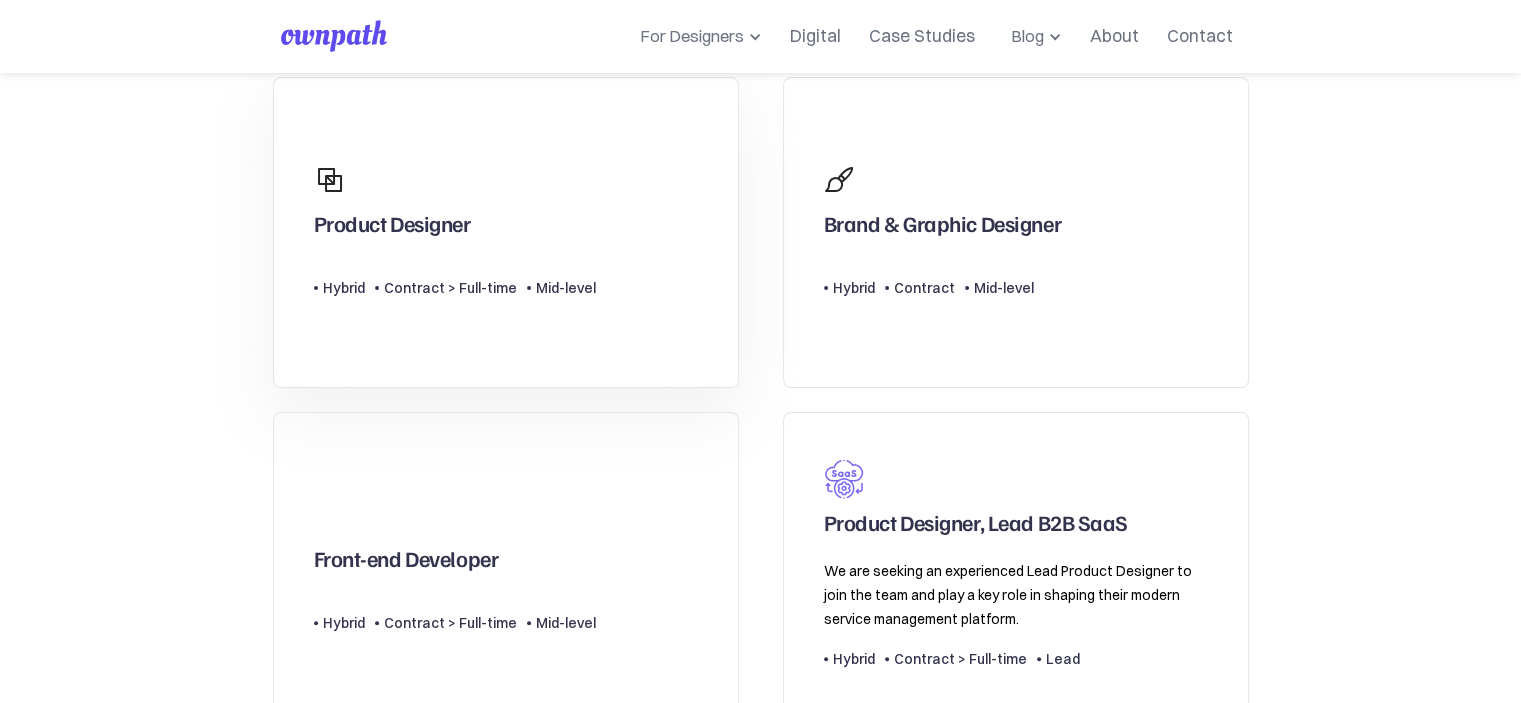 click on "Product Designer Type Level Hybrid Contract > Full-time Mid-level" at bounding box center (506, 232) 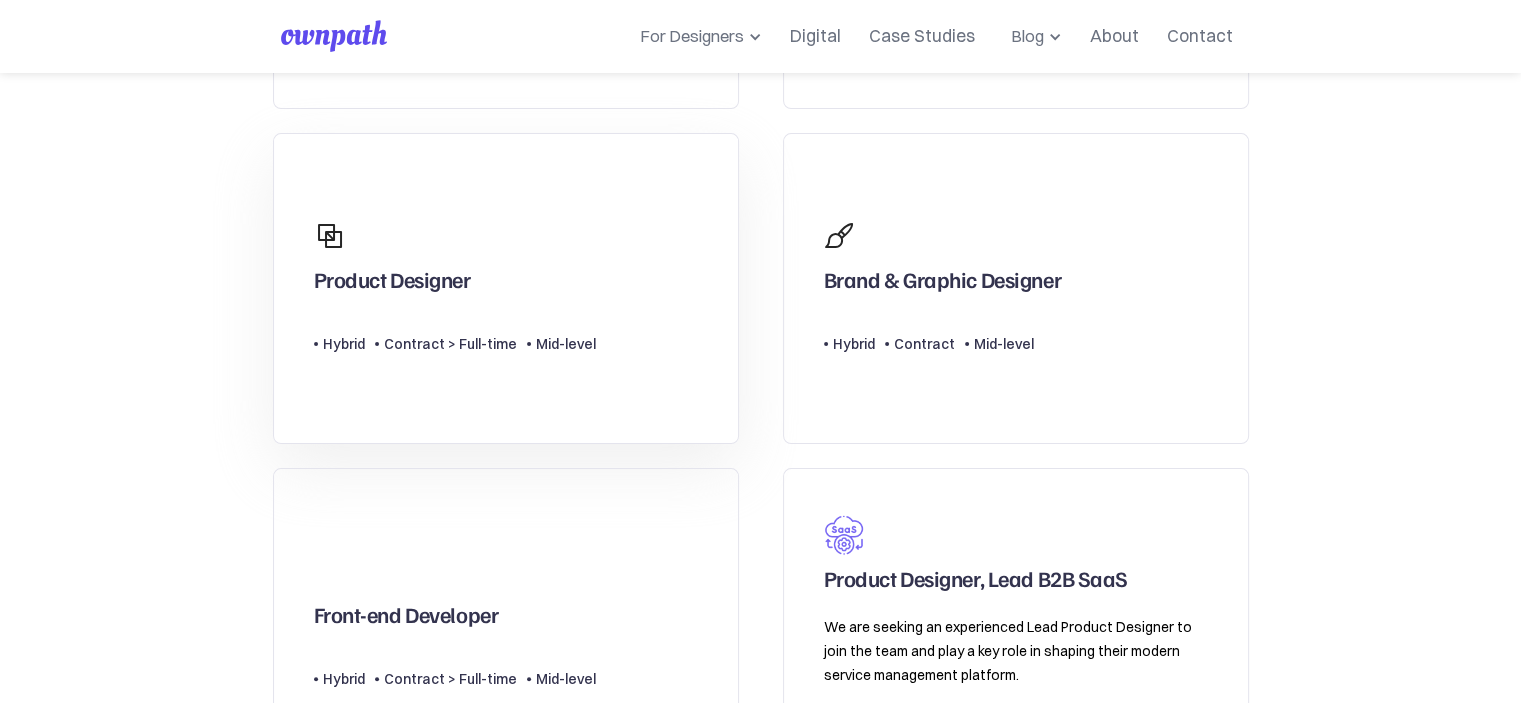 scroll, scrollTop: 400, scrollLeft: 0, axis: vertical 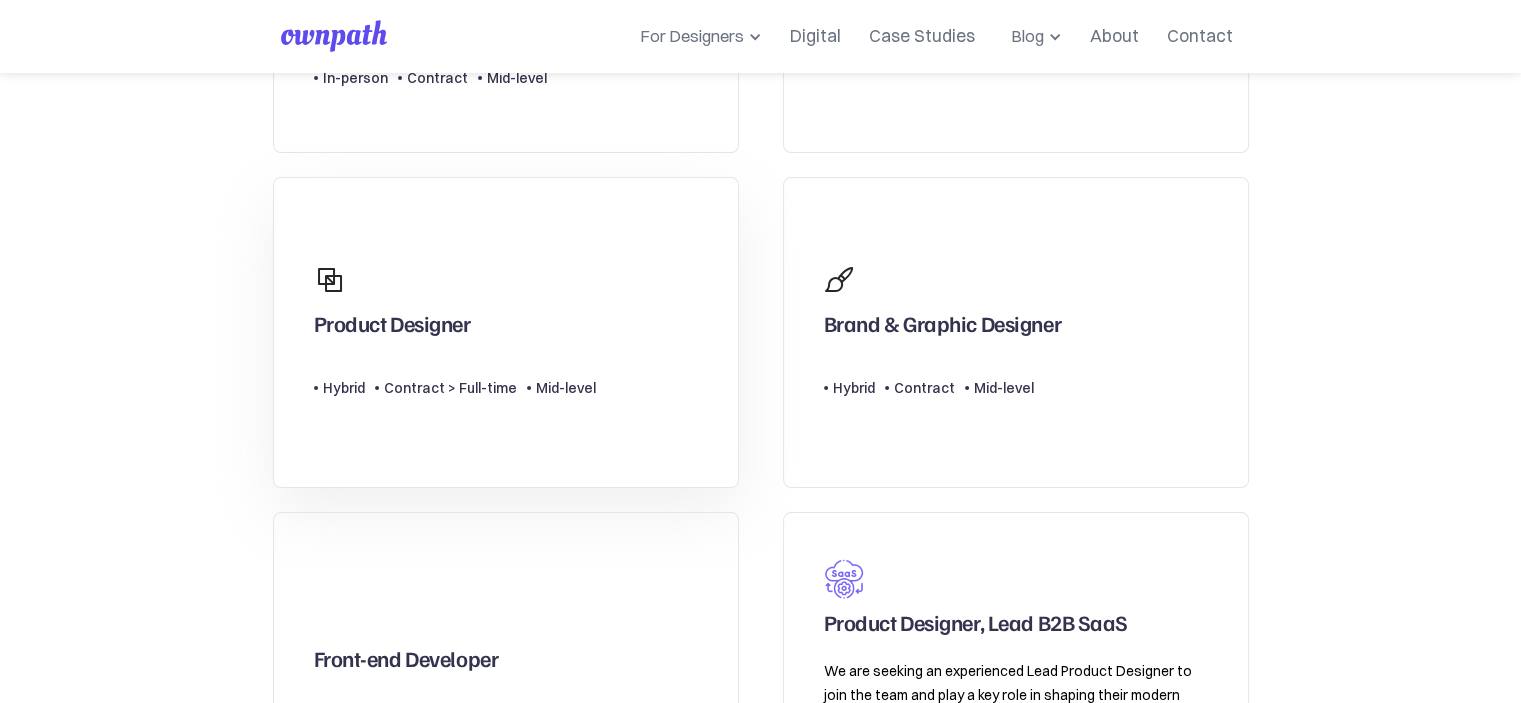 click on "Product Designer Type Level Hybrid Contract > Full-time Mid-level" at bounding box center [455, 332] 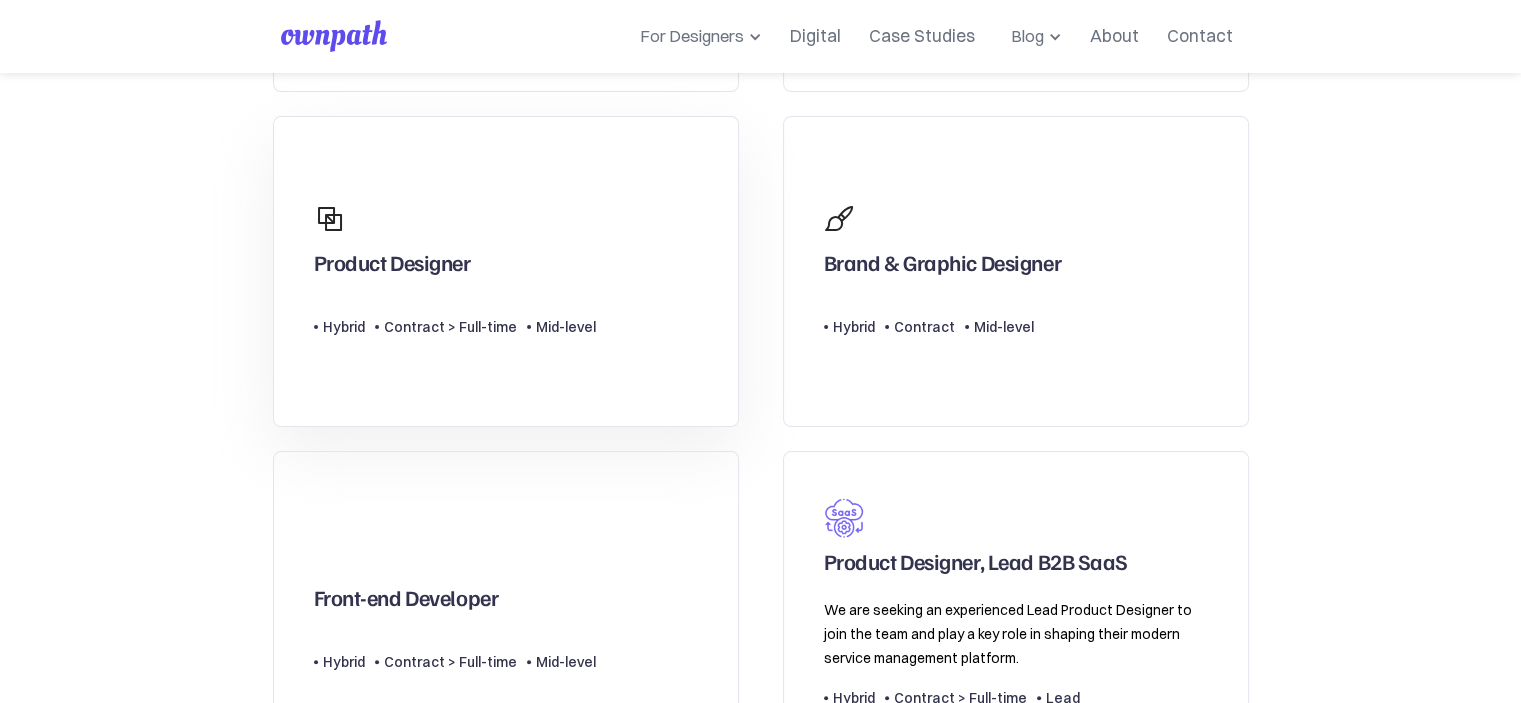 scroll, scrollTop: 500, scrollLeft: 0, axis: vertical 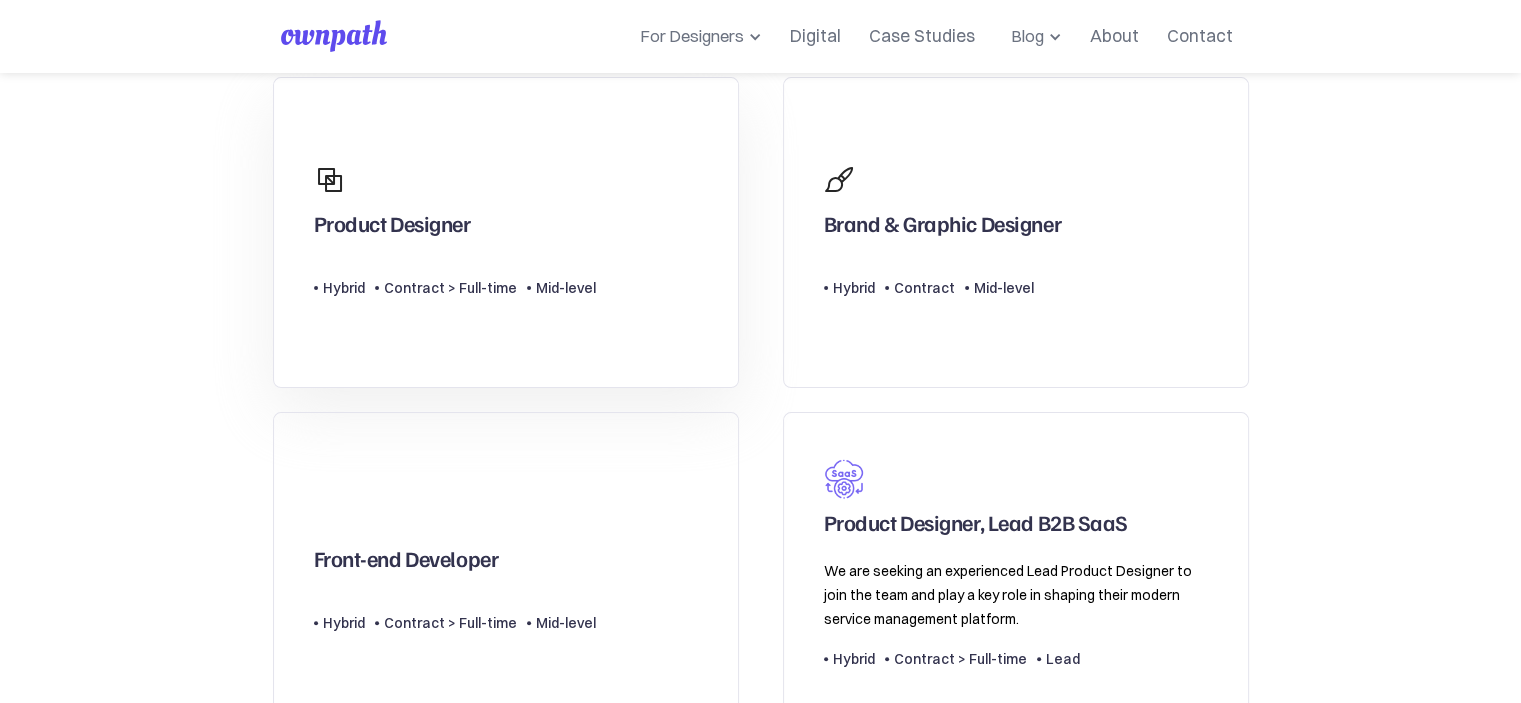 click on "Contract > Full-time" at bounding box center (450, 288) 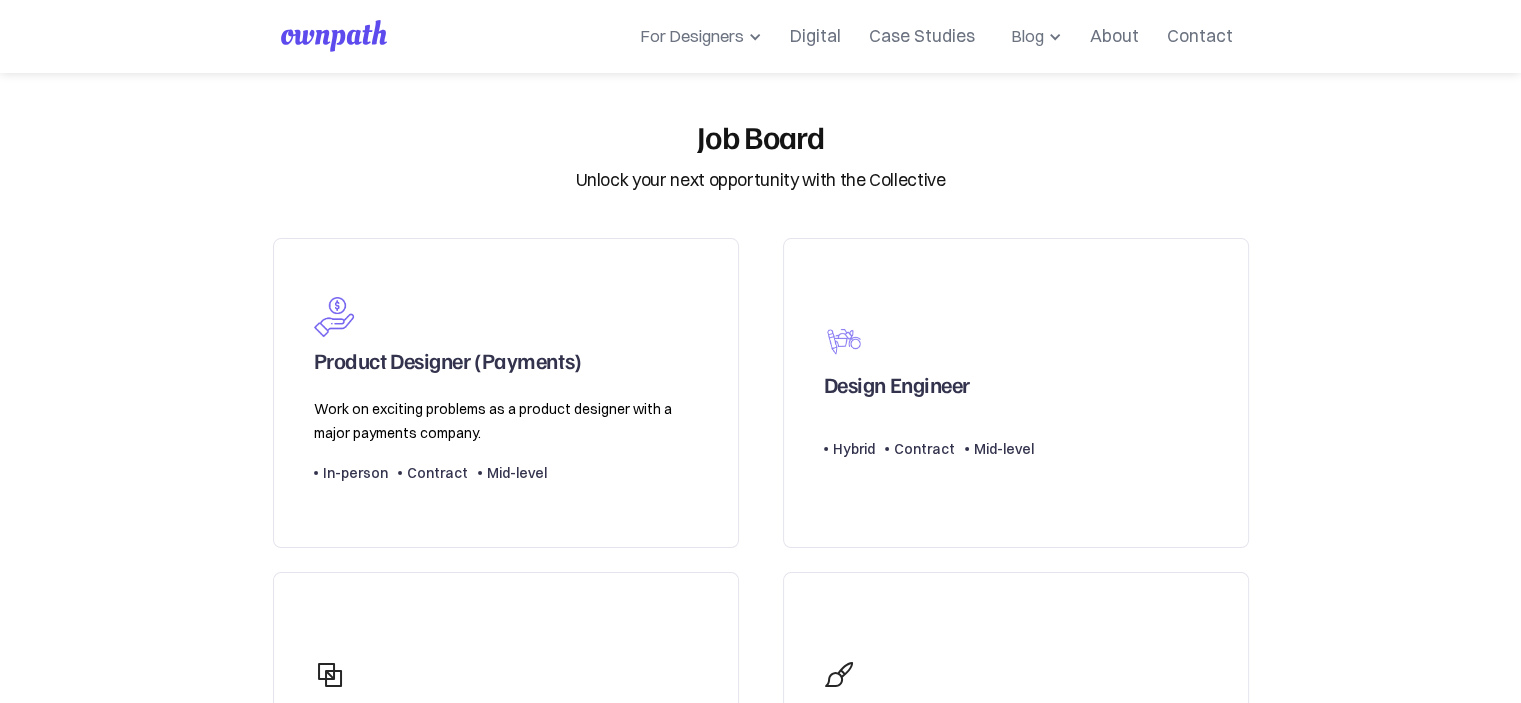 scroll, scrollTop: 0, scrollLeft: 0, axis: both 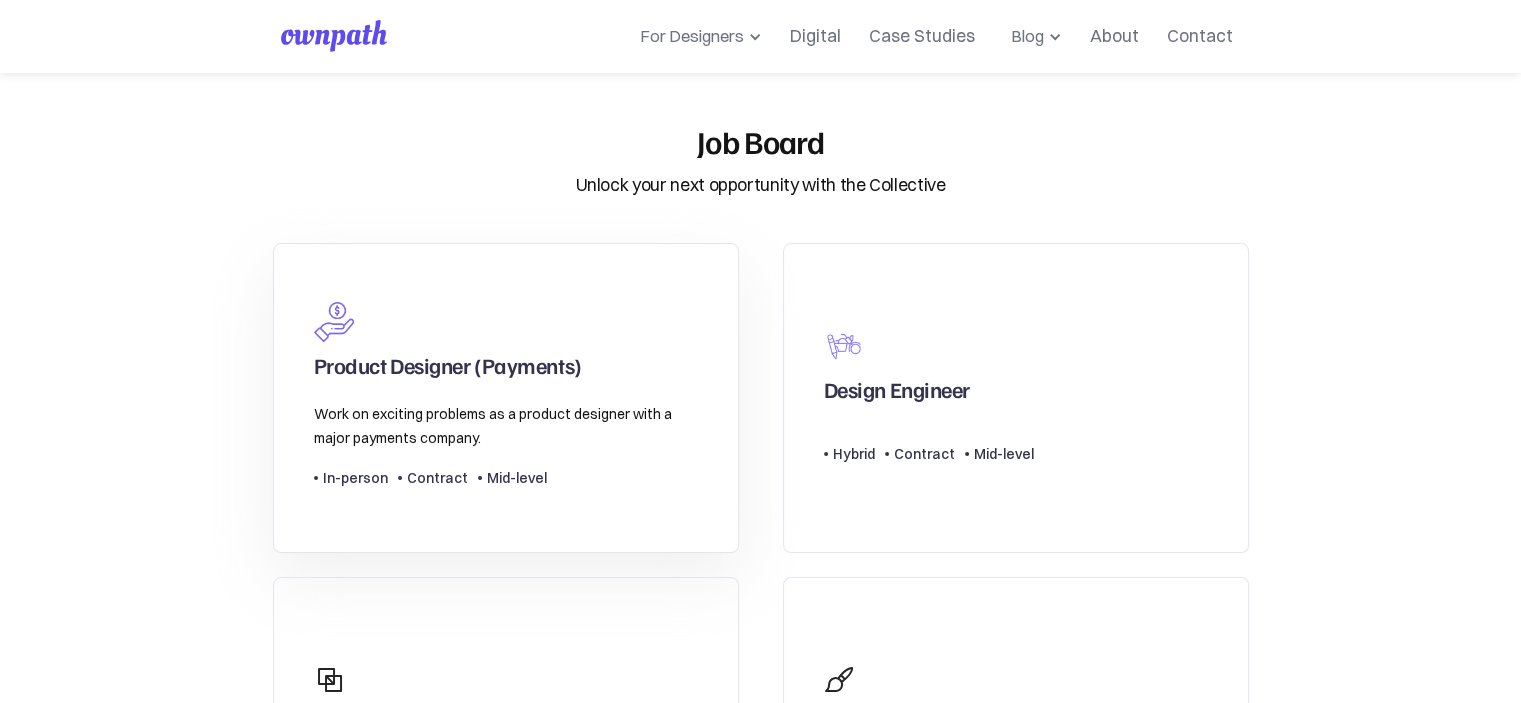 click on "Work on exciting problems as a product designer with a major payments company." at bounding box center [506, 426] 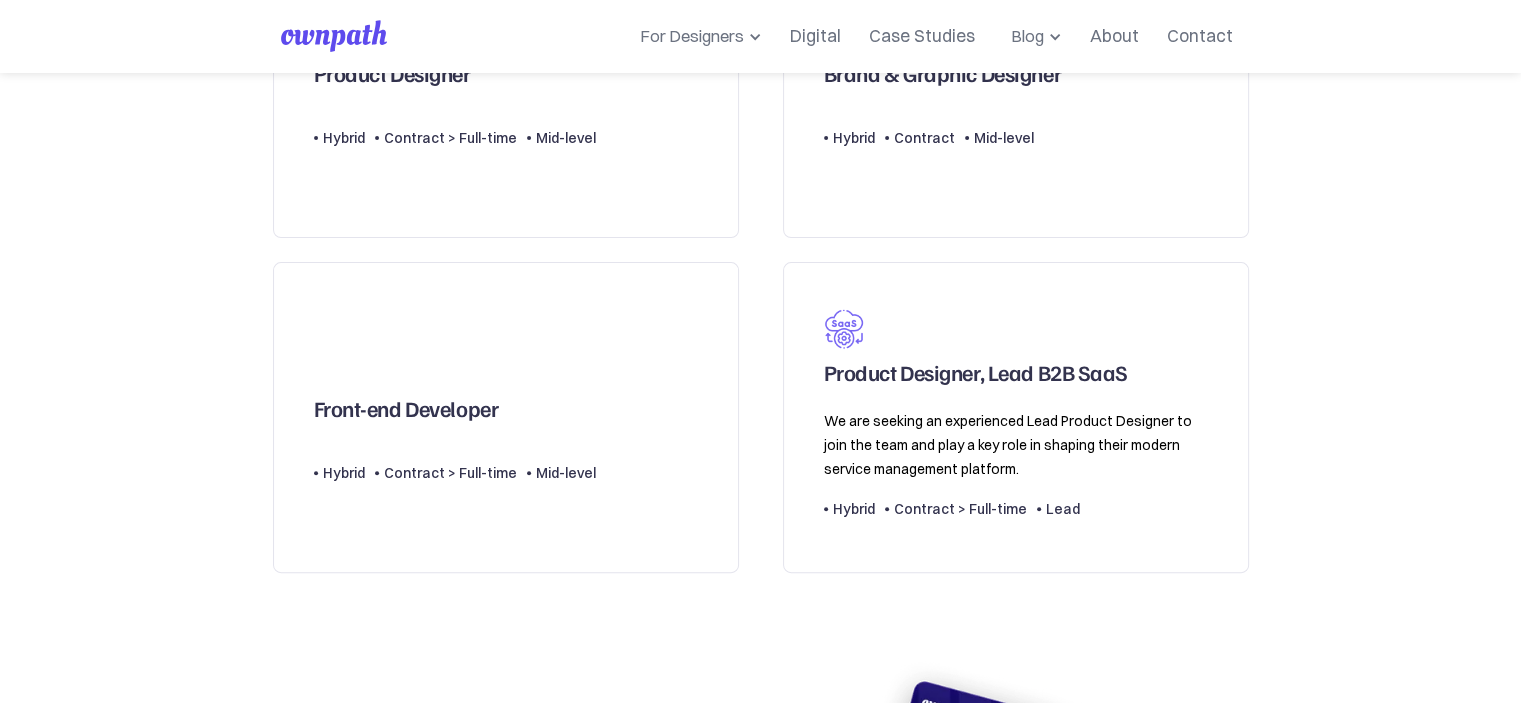 scroll, scrollTop: 649, scrollLeft: 0, axis: vertical 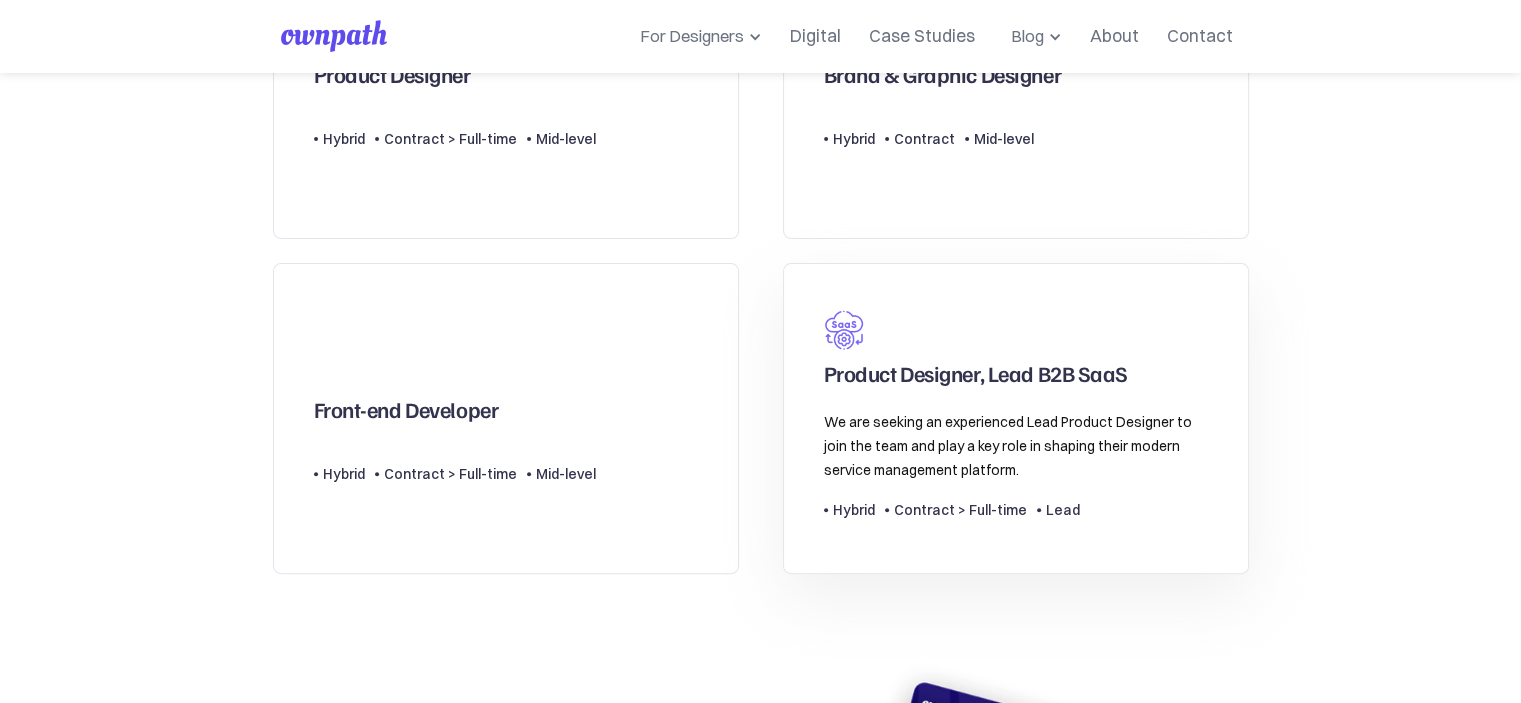 click on "We are seeking an experienced Lead Product Designer to join the team and play a key role in shaping their modern service management platform." at bounding box center [1016, 446] 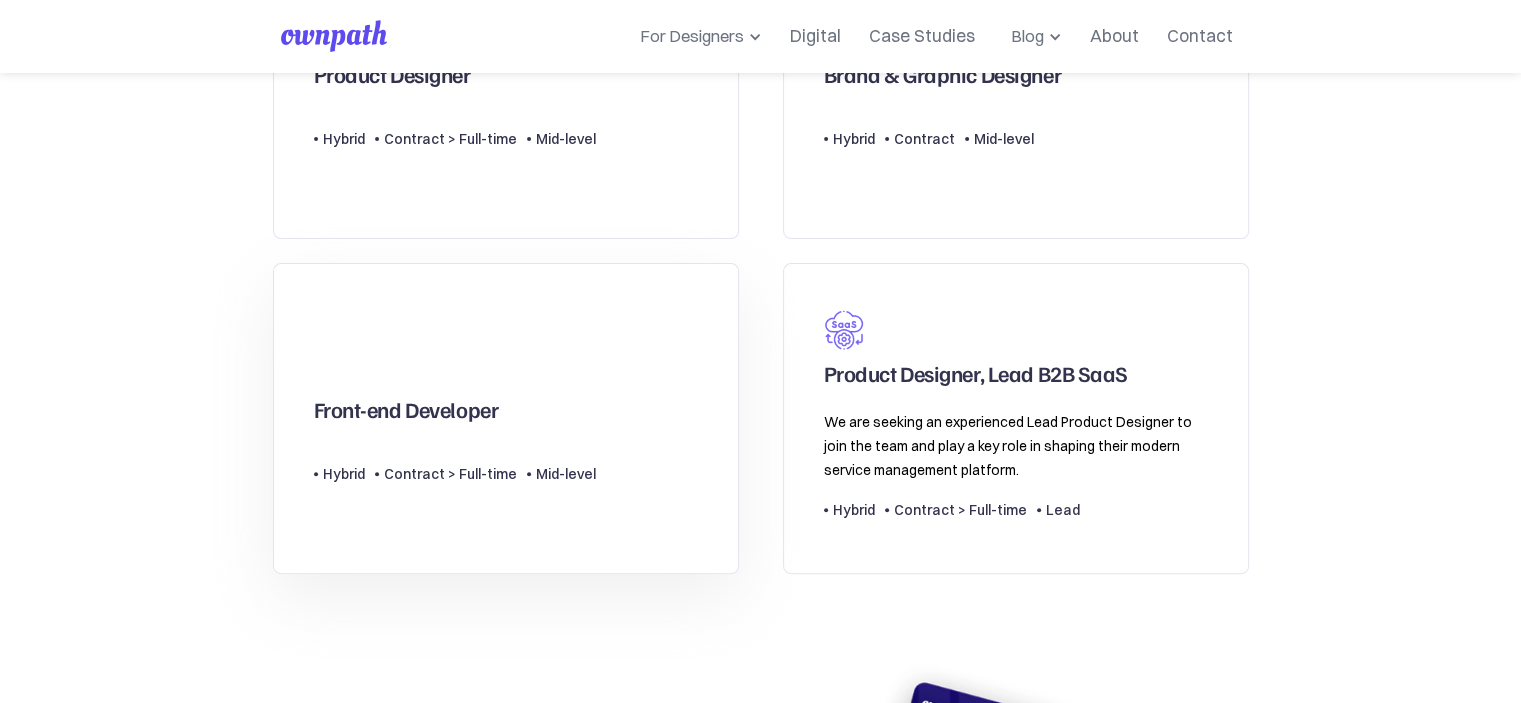 click on "Front-end Developer" at bounding box center [406, 414] 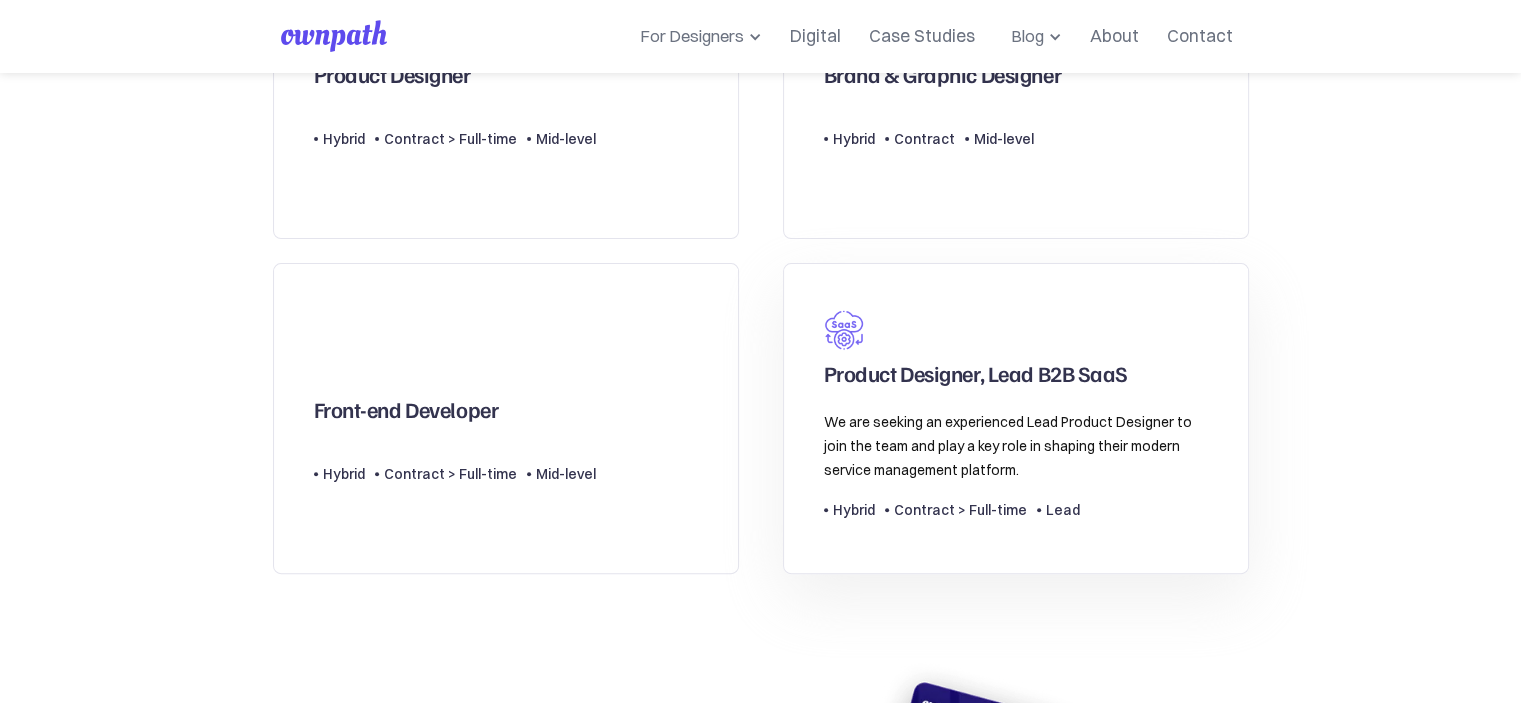 click on "We are seeking an experienced Lead Product Designer to join the team and play a key role in shaping their modern service management platform." at bounding box center [1016, 446] 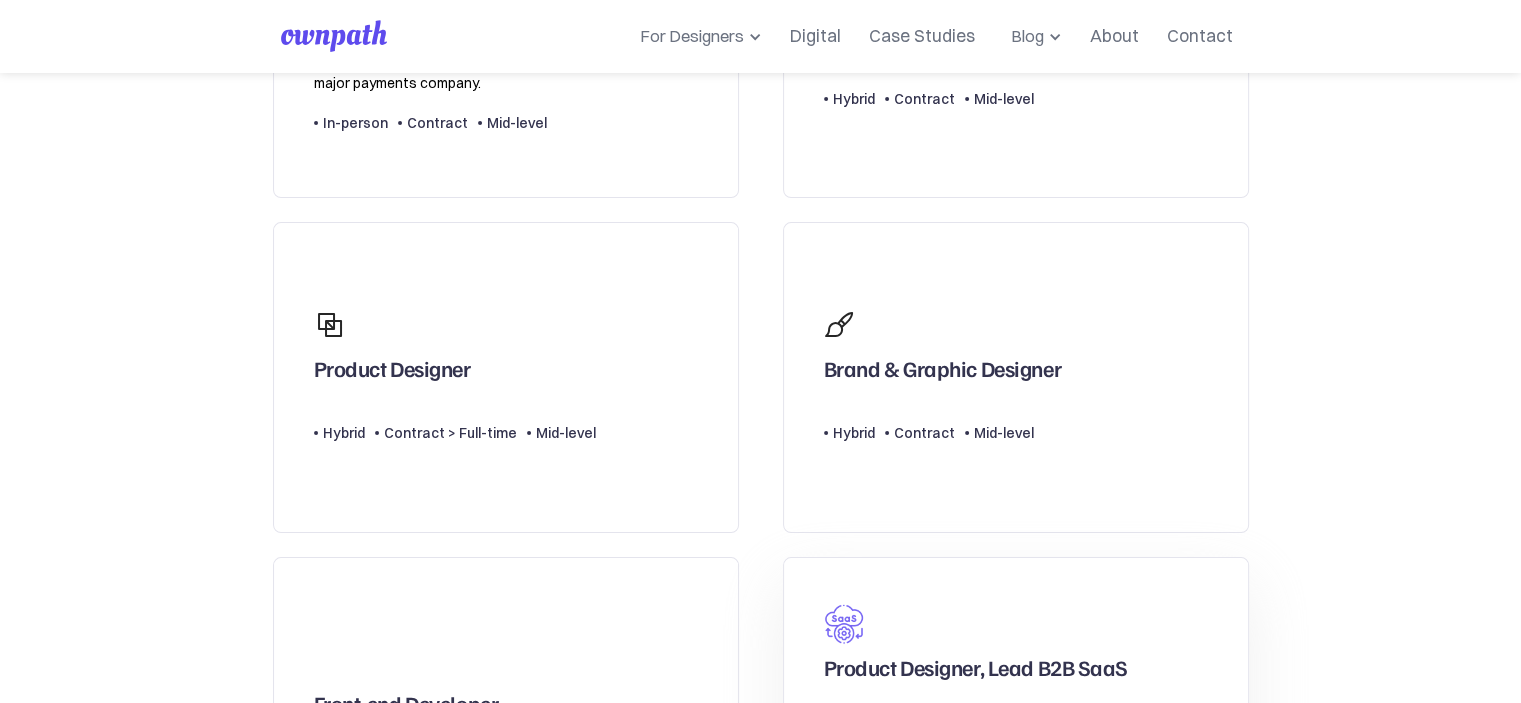 scroll, scrollTop: 349, scrollLeft: 0, axis: vertical 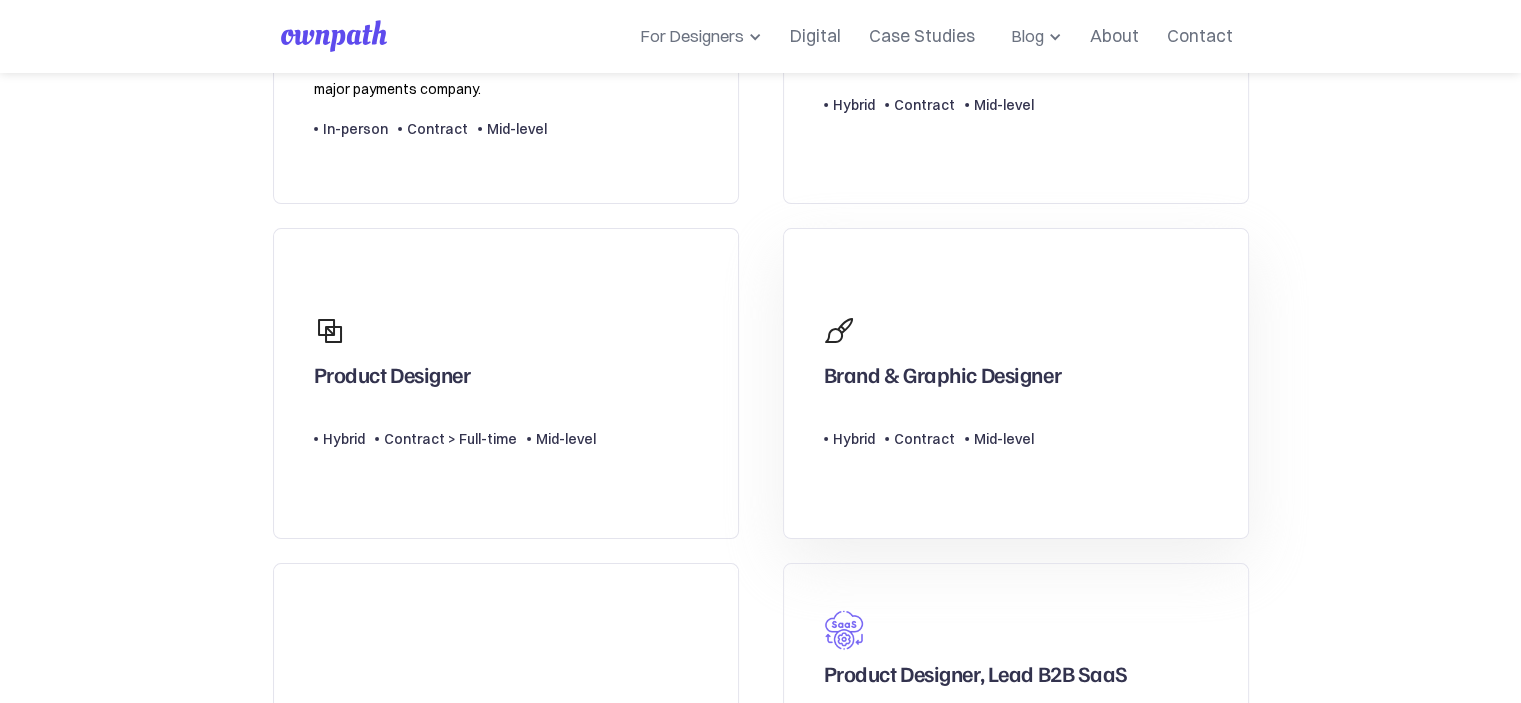 click on "Brand & Graphic Designer Type Level Hybrid Contract Mid-level" at bounding box center [942, 383] 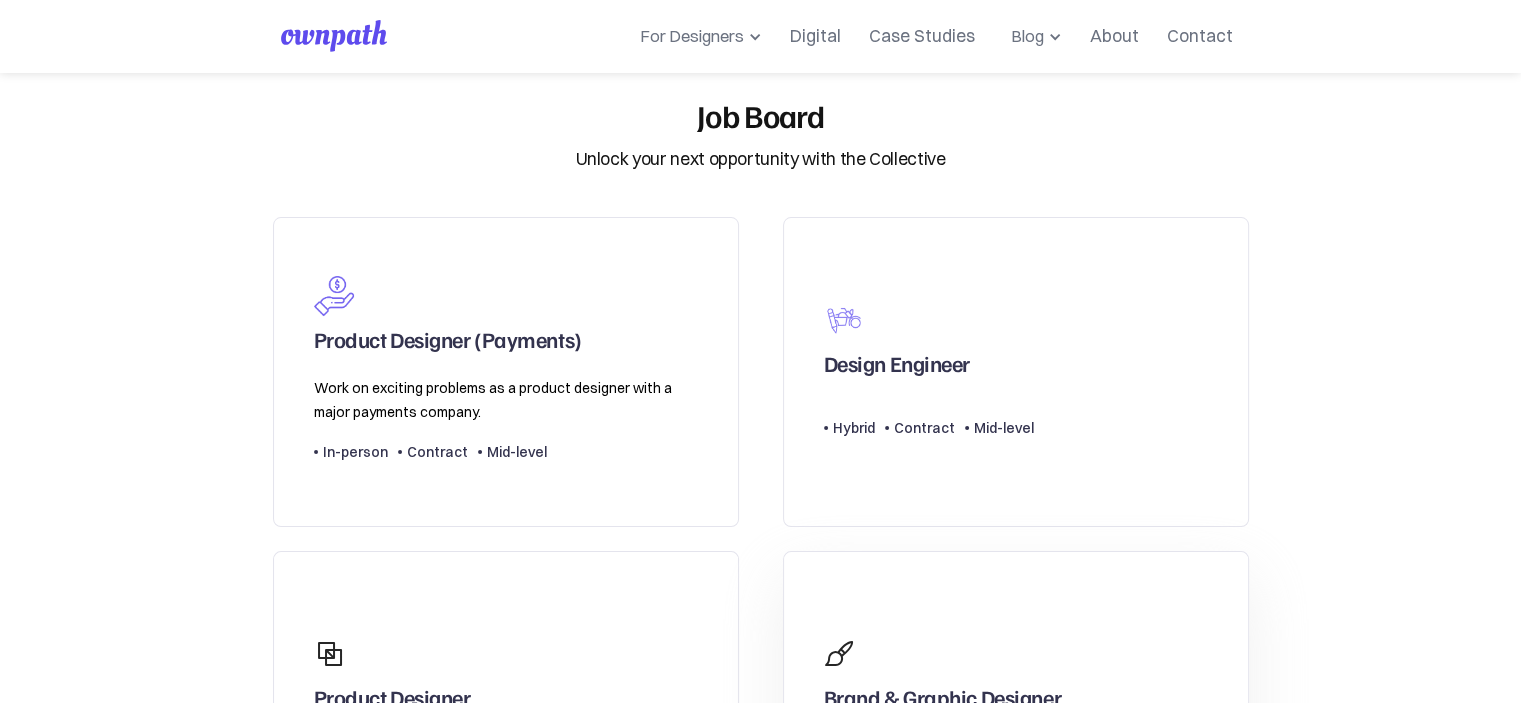 scroll, scrollTop: 0, scrollLeft: 0, axis: both 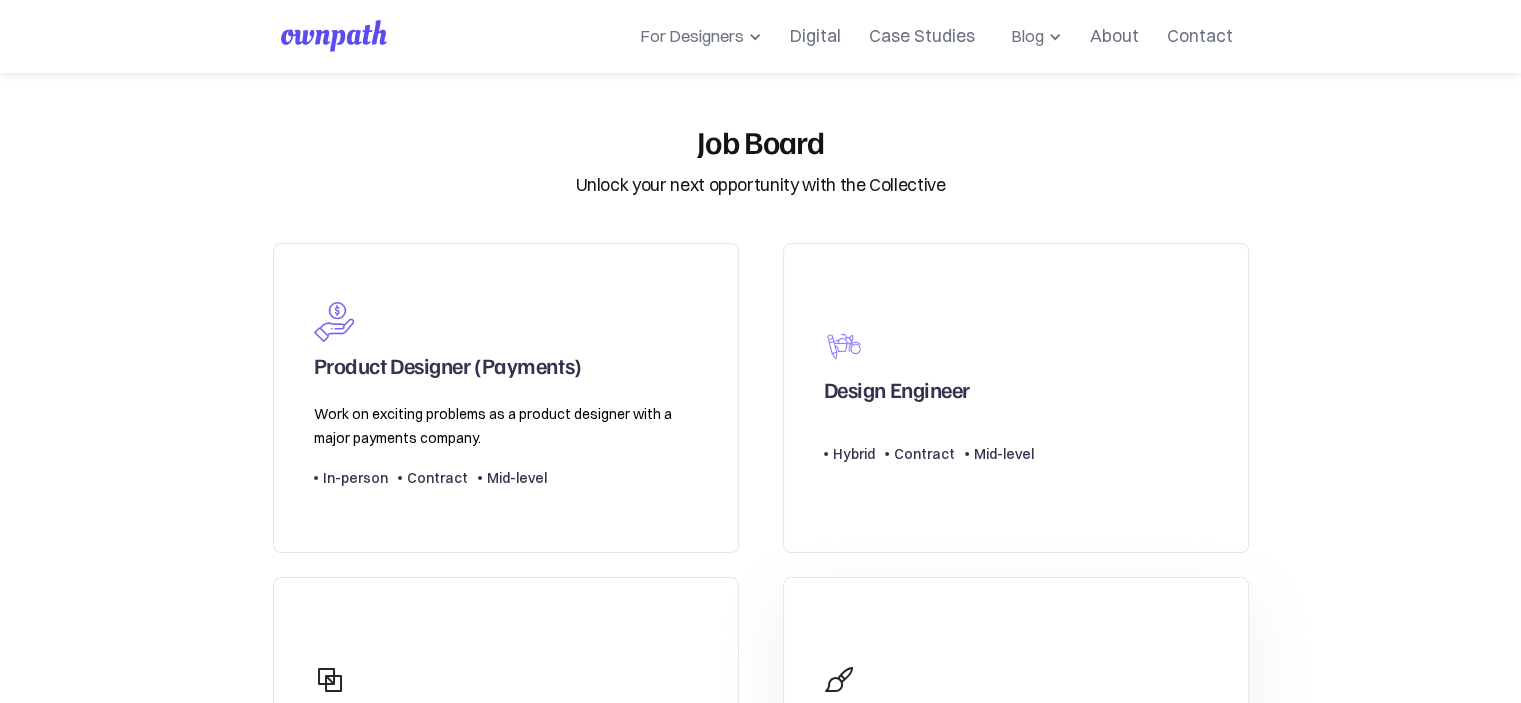 click on "Design Engineer" at bounding box center (897, 394) 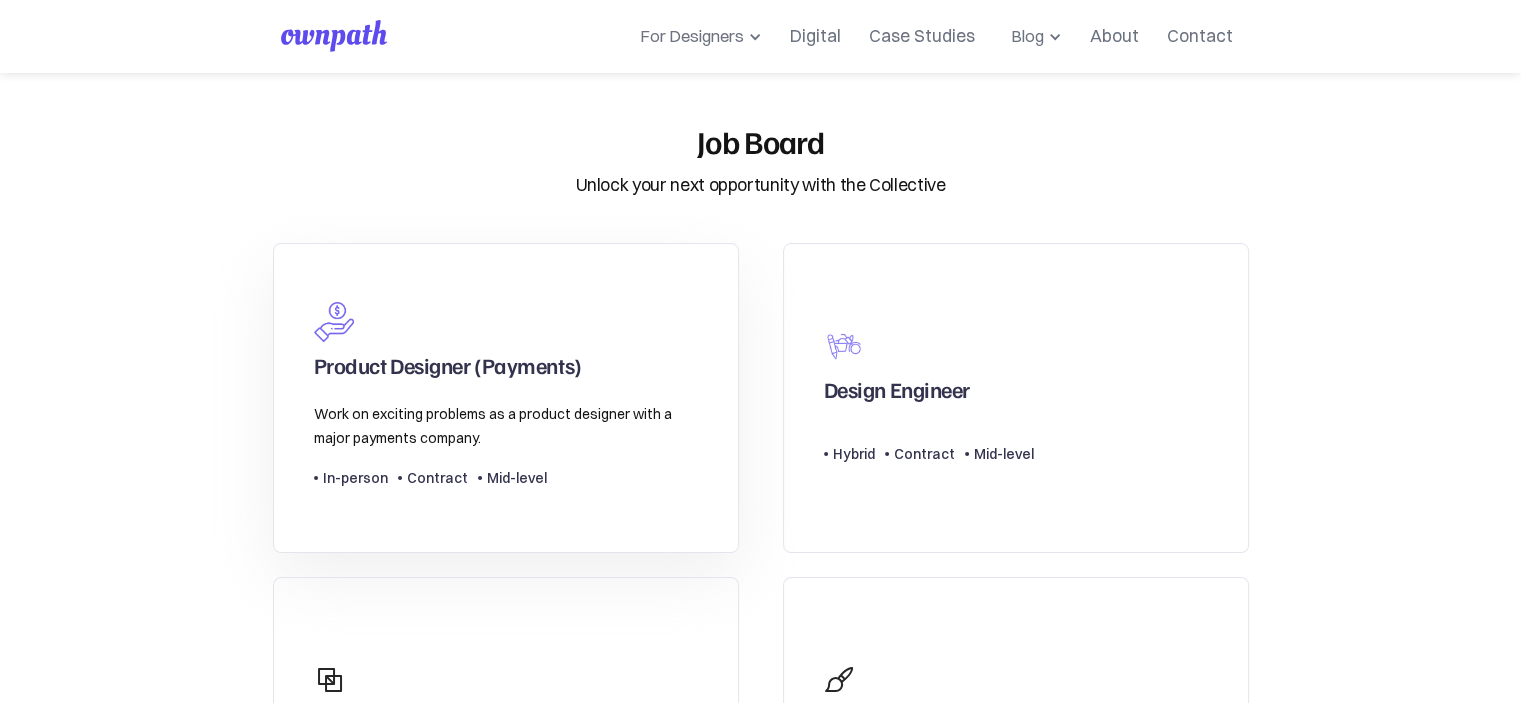 click on "Product Designer (Payments) Work on exciting problems as a product designer with a major payments company. Type Level In-person Contract Mid-level" at bounding box center (506, 398) 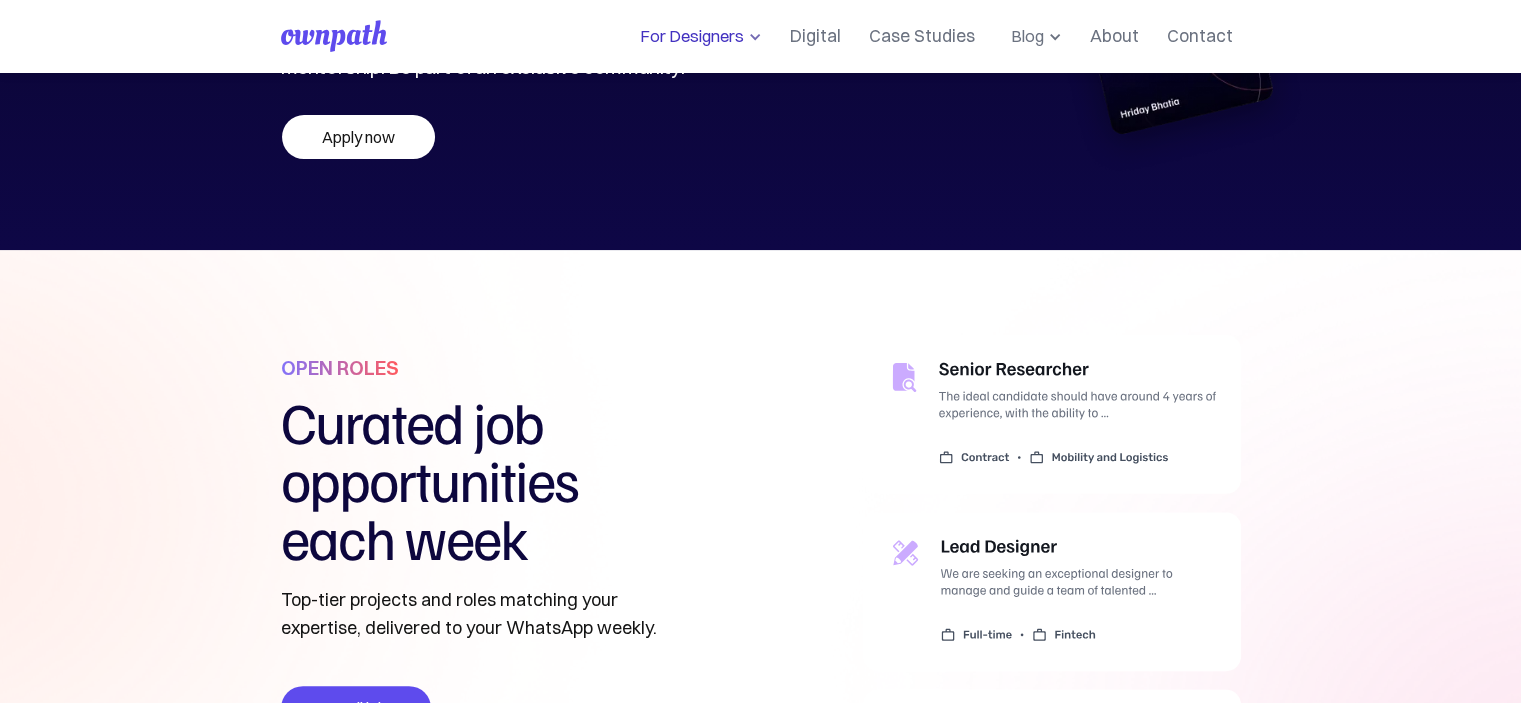 scroll, scrollTop: 400, scrollLeft: 0, axis: vertical 